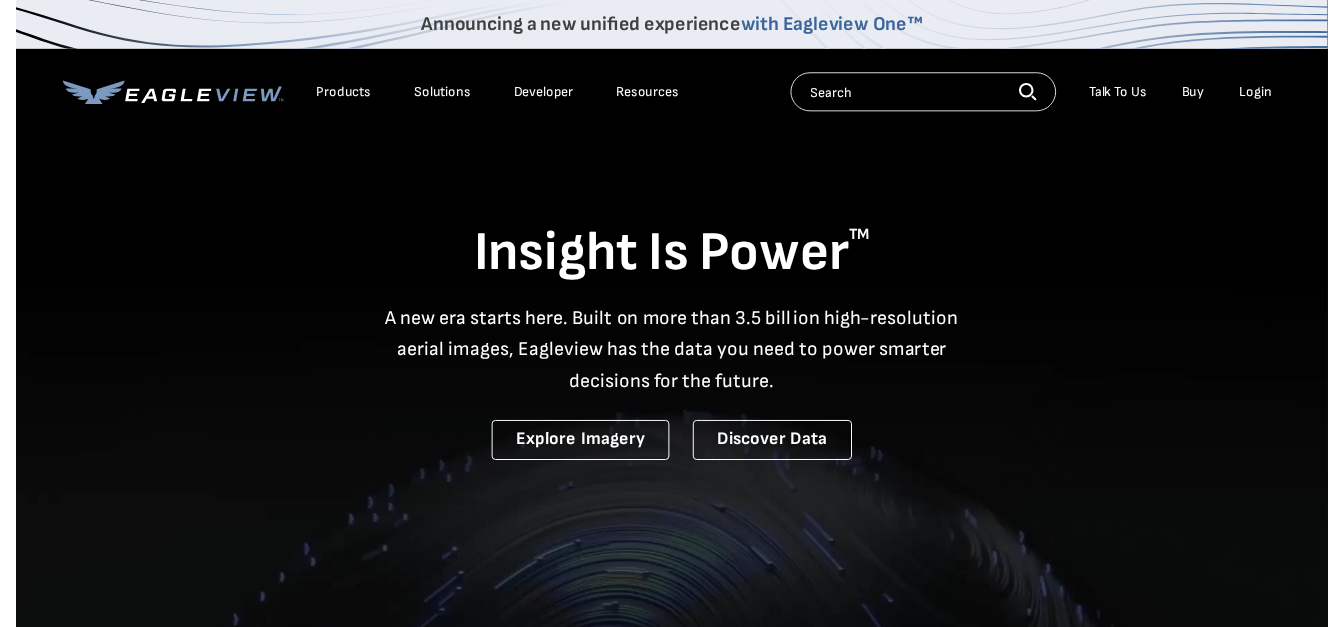 scroll, scrollTop: 0, scrollLeft: 0, axis: both 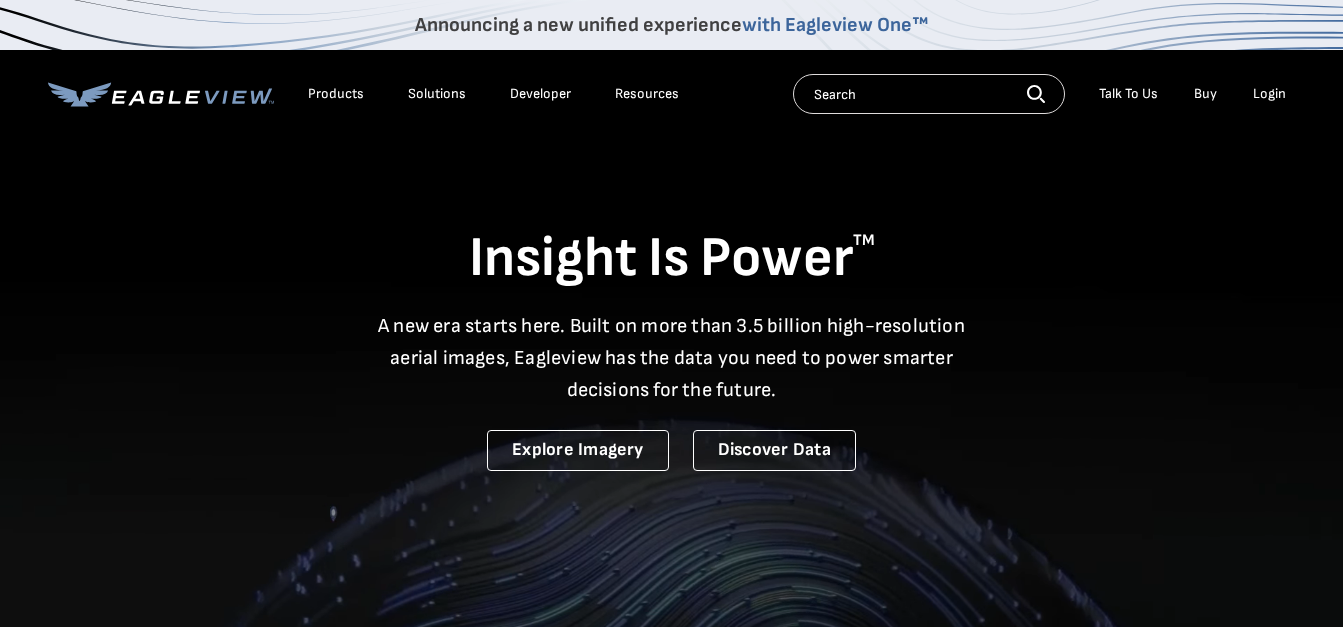 click on "Login" at bounding box center [1269, 94] 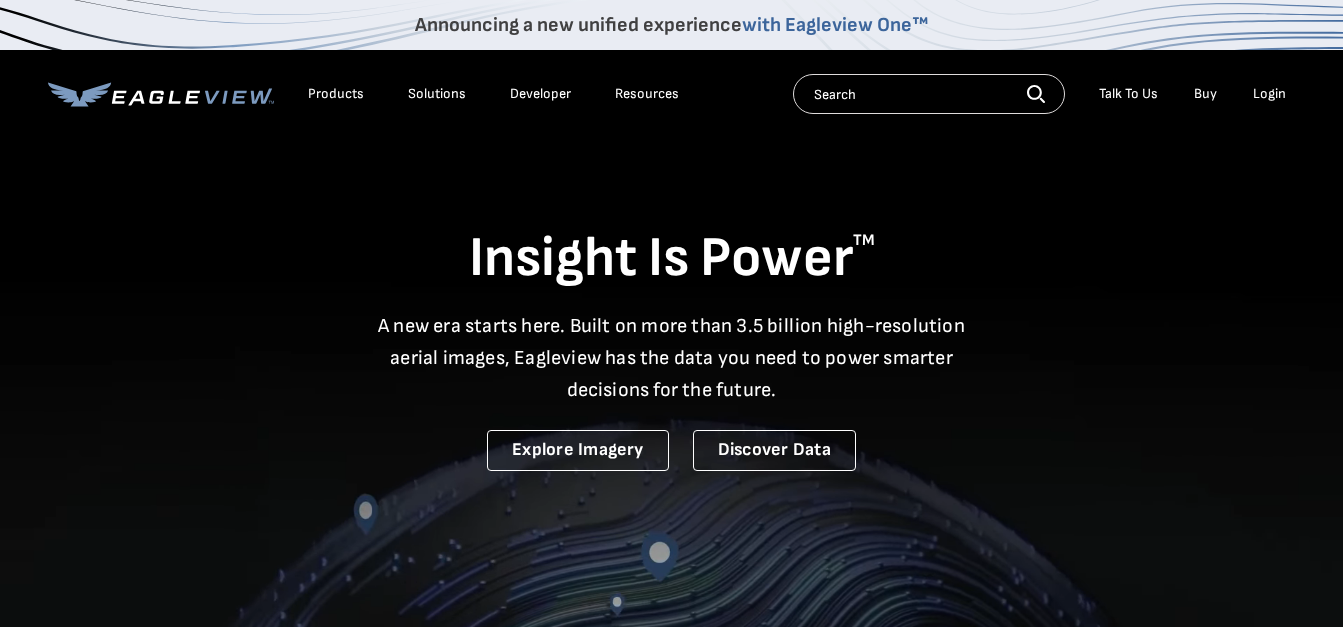 click on "Login" at bounding box center (1269, 94) 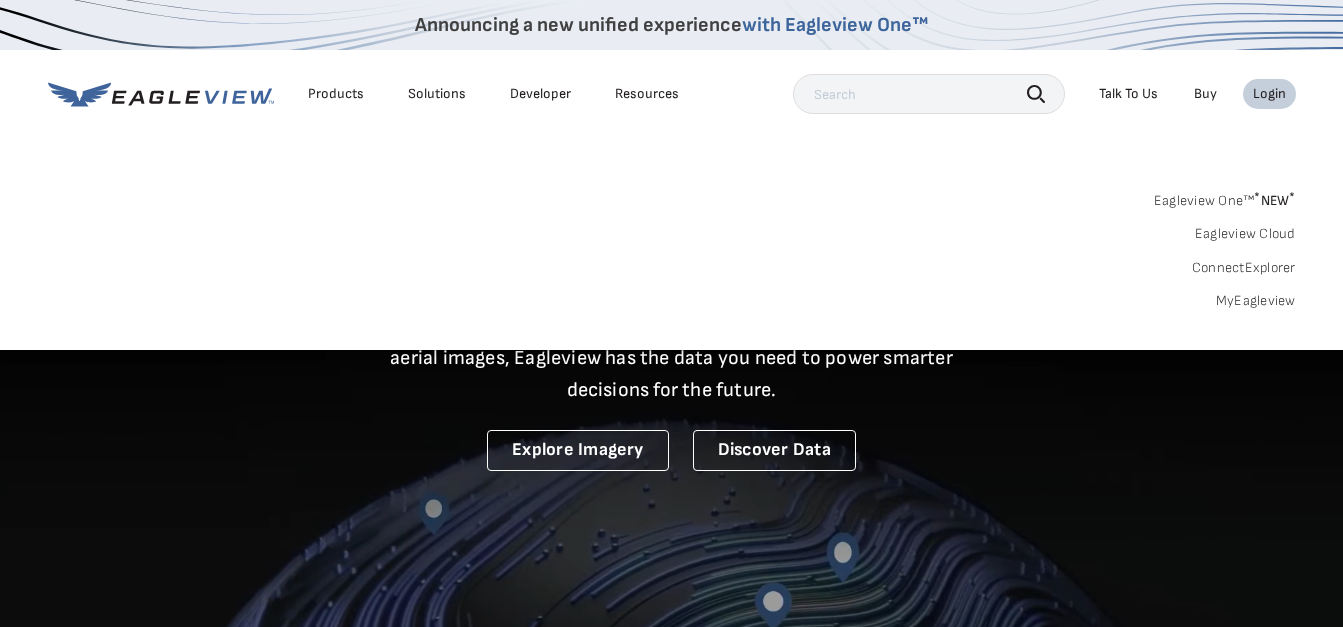 click on "MyEagleview" at bounding box center (1256, 301) 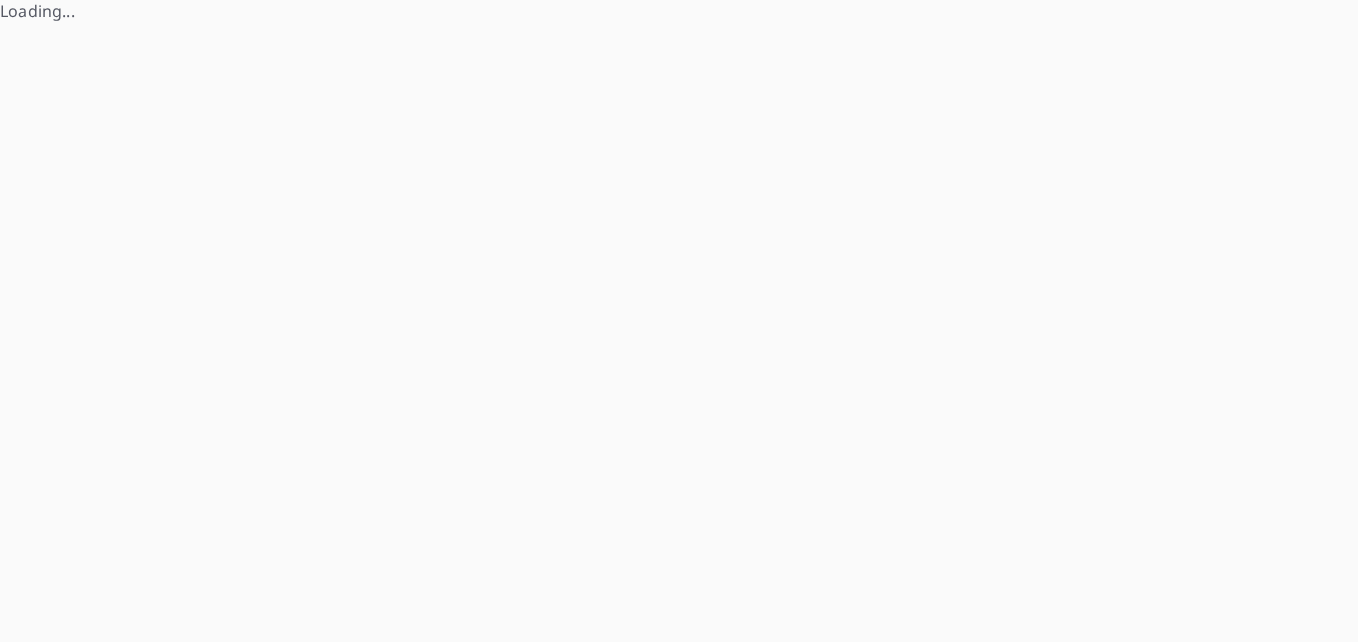 scroll, scrollTop: 0, scrollLeft: 0, axis: both 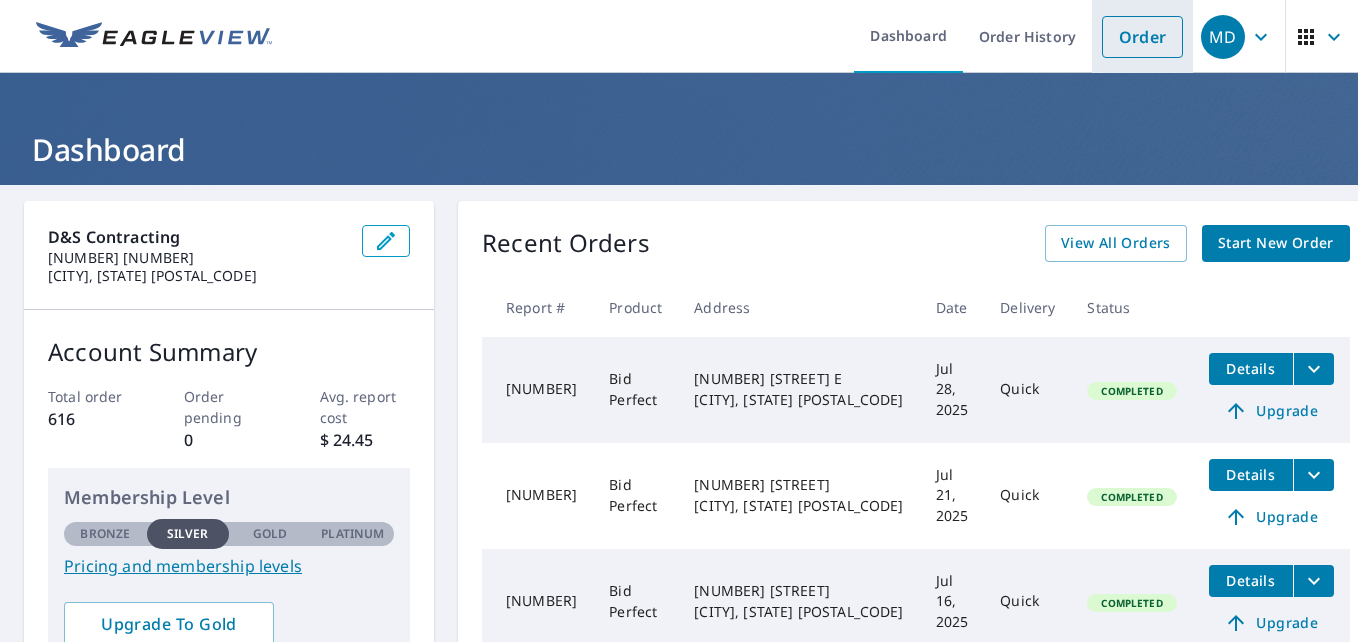click on "Order" at bounding box center [1142, 37] 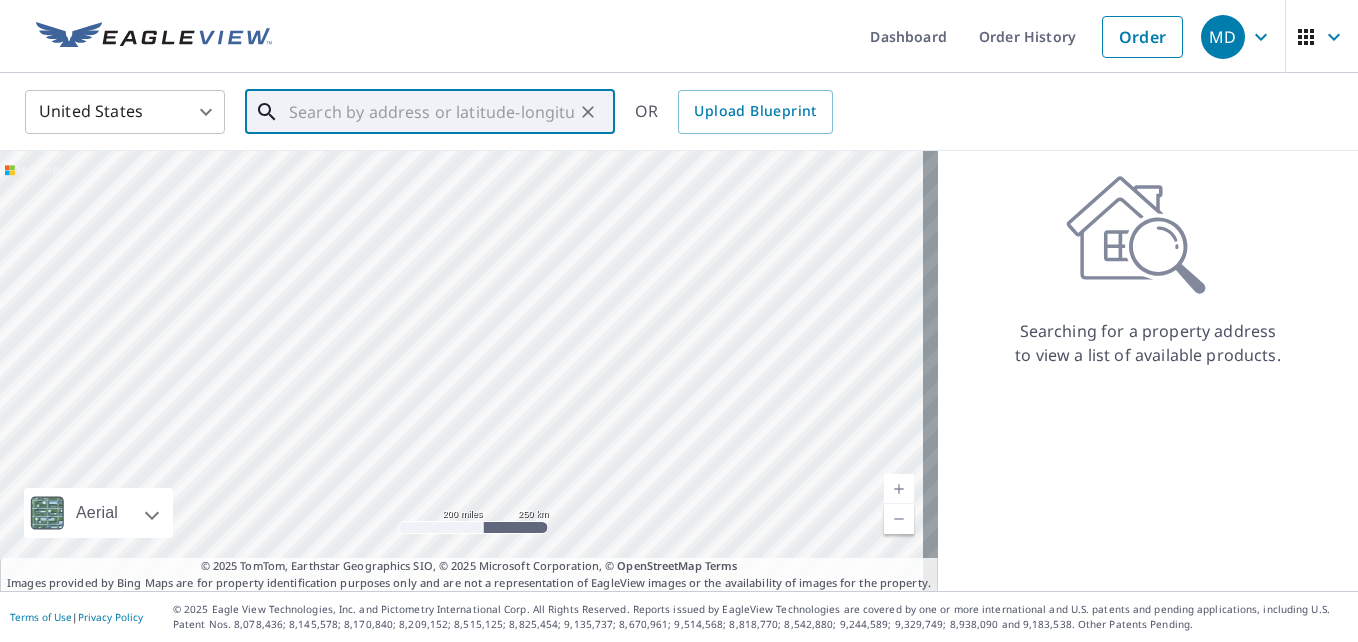 click at bounding box center (431, 112) 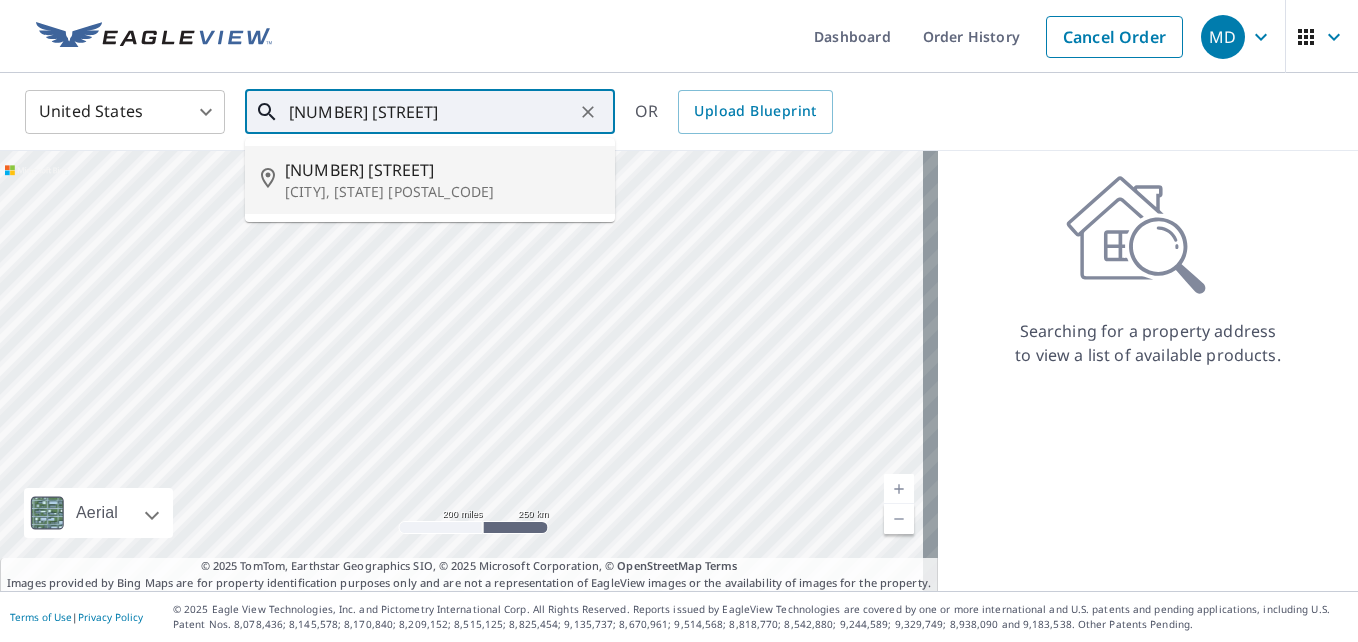 click on "[CITY], [STATE] [POSTAL_CODE]" at bounding box center (442, 192) 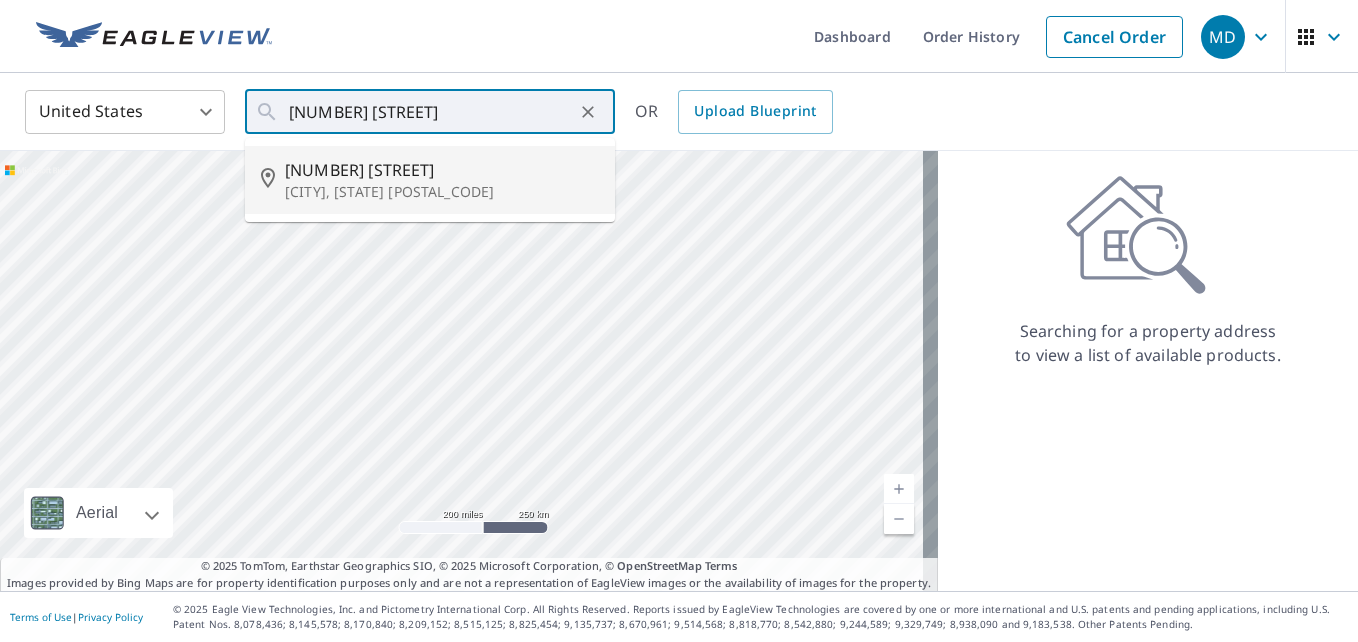 type on "[NUMBER] [STREET] [CITY], [STATE] [POSTAL_CODE]" 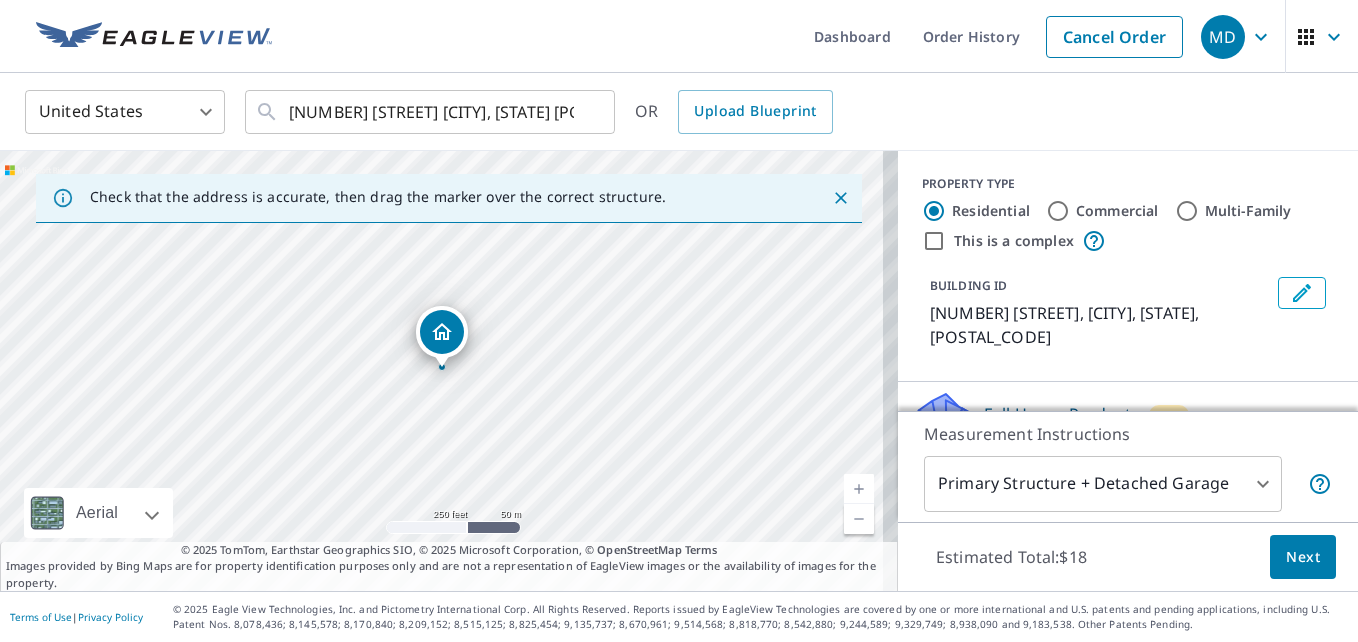 click on "[NUMBER] [STREET] [CITY], [STATE] [POSTAL_CODE]" at bounding box center (449, 371) 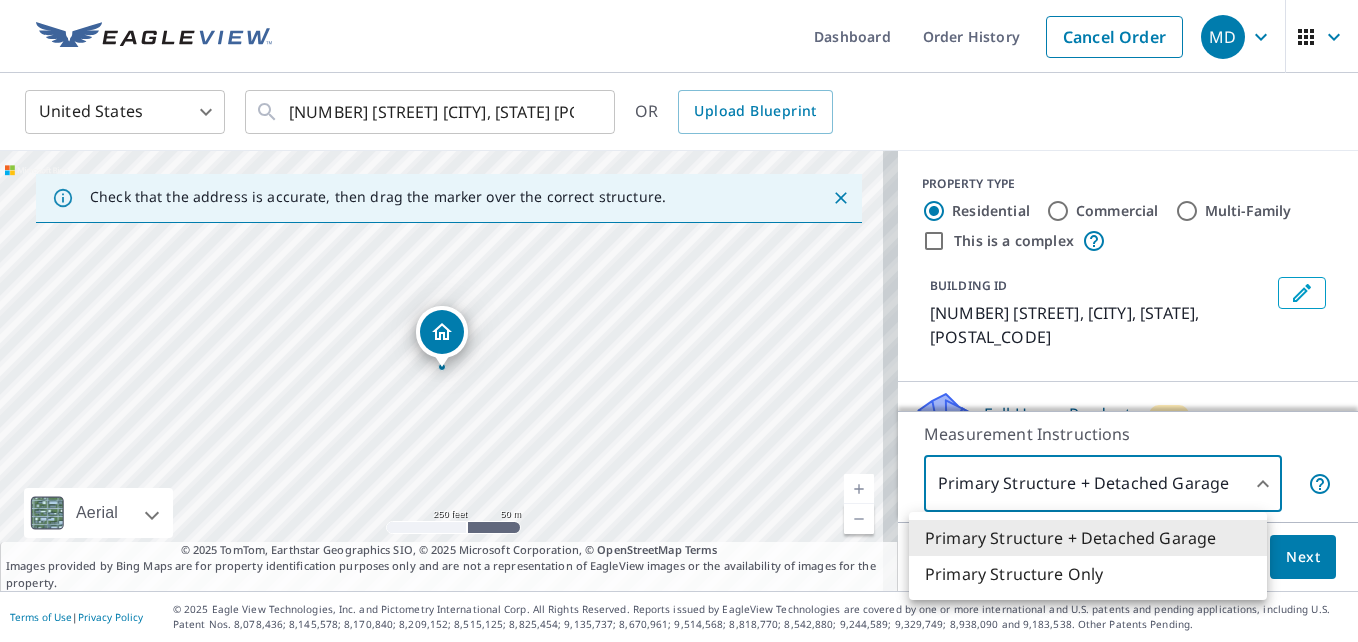 click on "MD MD
Dashboard Order History Cancel Order MD United States US ​ [NUMBER] [STREET] [CITY], [STATE] [POSTAL_CODE] ​ OR Upload Blueprint Check that the address is accurate, then drag the marker over the correct structure. [NUMBER] [STREET] [CITY], [STATE] [POSTAL_CODE] Aerial Road A standard road map Aerial A detailed look from above Labels Labels 250 feet 50 m © 2025 TomTom, © Vexcel Imaging, © 2025 Microsoft Corporation,  © OpenStreetMap Terms © 2025 TomTom, Earthstar Geographics SIO, © 2025 Microsoft Corporation, ©   OpenStreetMap   Terms Images provided by Bing Maps are for property identification purposes only and are not a representation of EagleView images or the availability of images for the property. PROPERTY TYPE Residential Commercial Multi-Family This is a complex BUILDING ID [NUMBER] [STREET], [CITY], [STATE], [POSTAL_CODE] Full House Products New Full House™ $98 Roof Products New QuickSquares™ with Quick Delivery Premium $27.5 - $81.25 QuickSquares™ $18 Delivery 45 1" at bounding box center (679, 321) 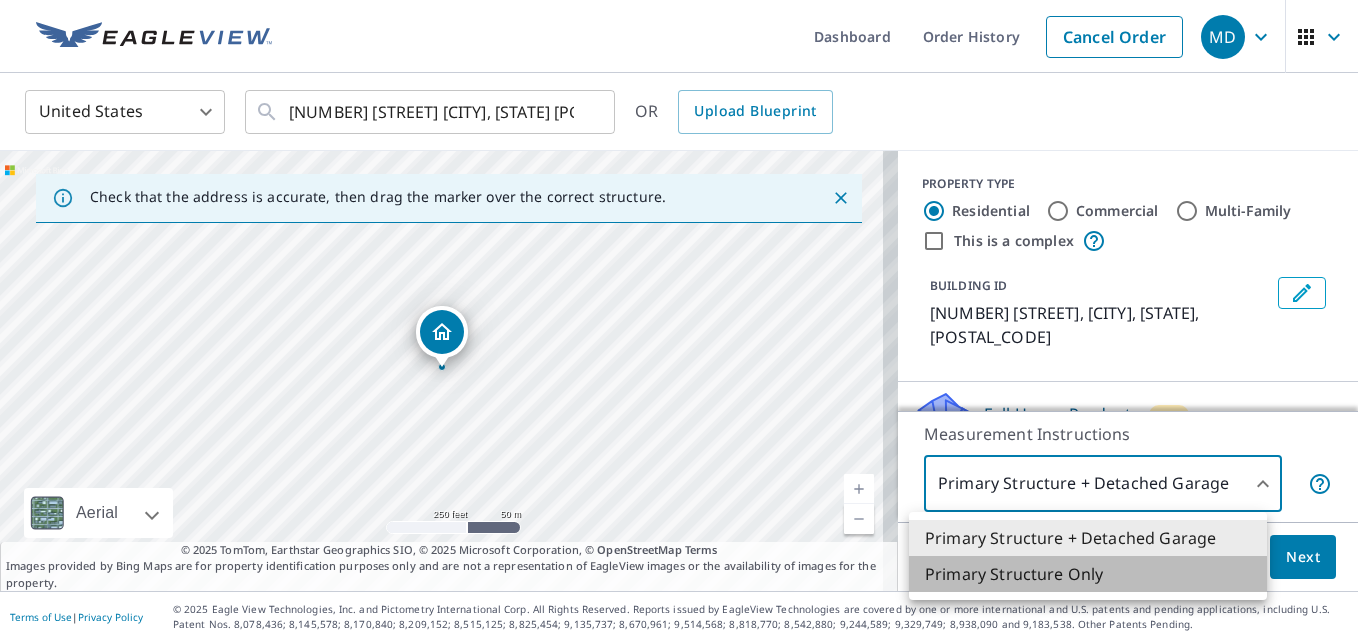 click on "Primary Structure Only" at bounding box center [1088, 574] 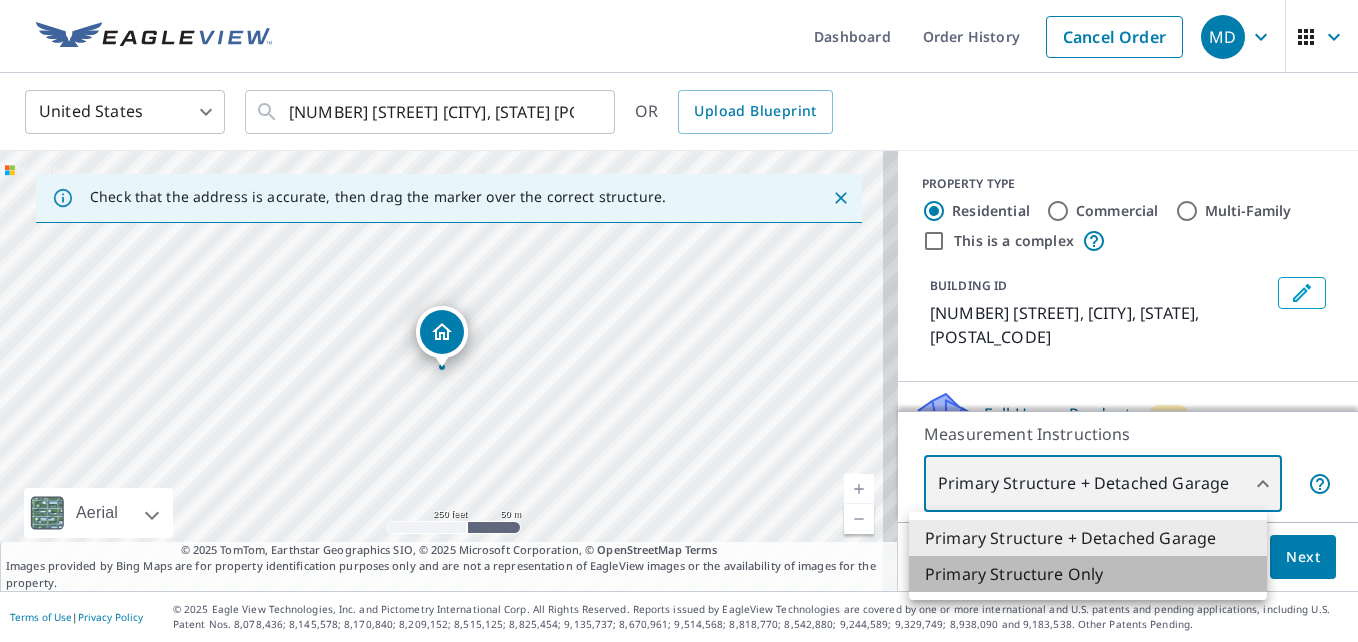 type on "2" 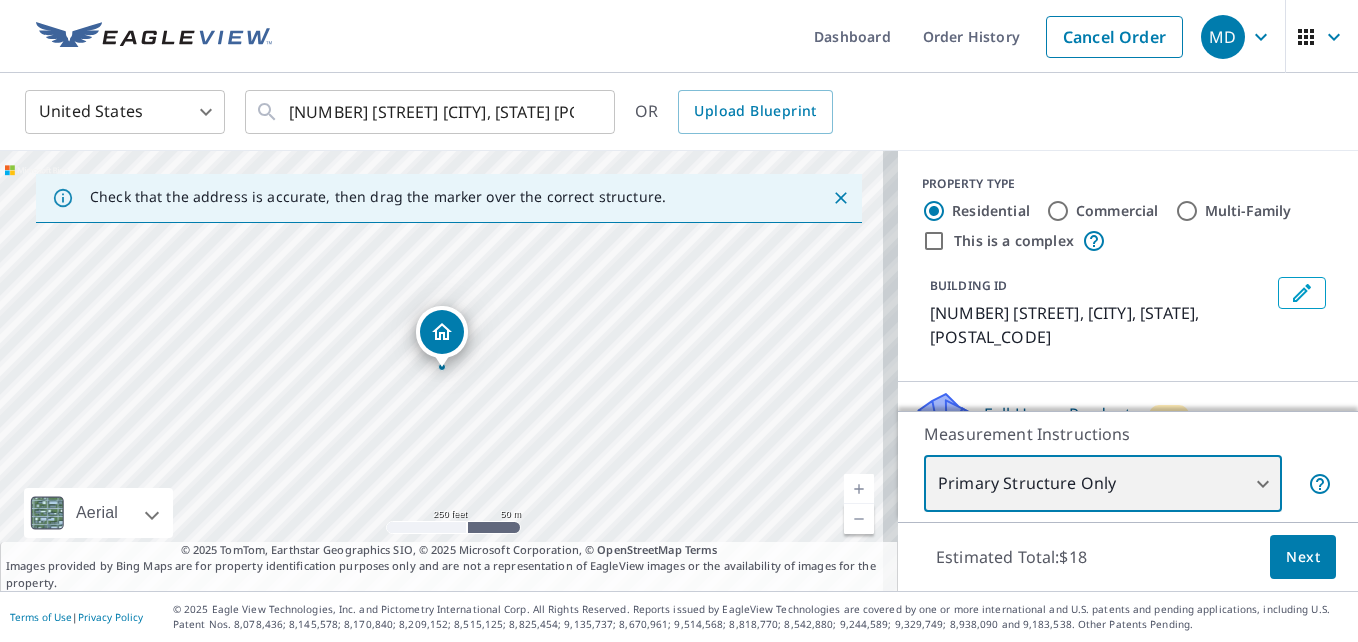 click on "[NUMBER] [STREET] [CITY], [STATE] [POSTAL_CODE]" at bounding box center [449, 371] 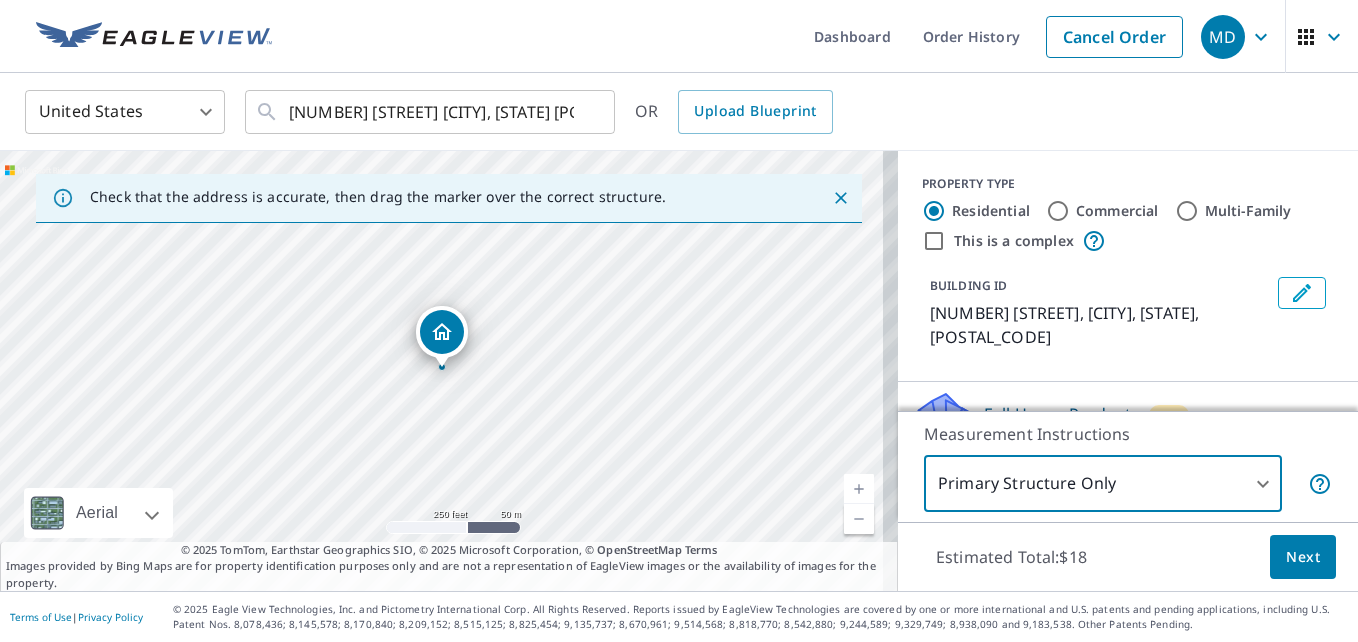 click on "Next" at bounding box center (1303, 557) 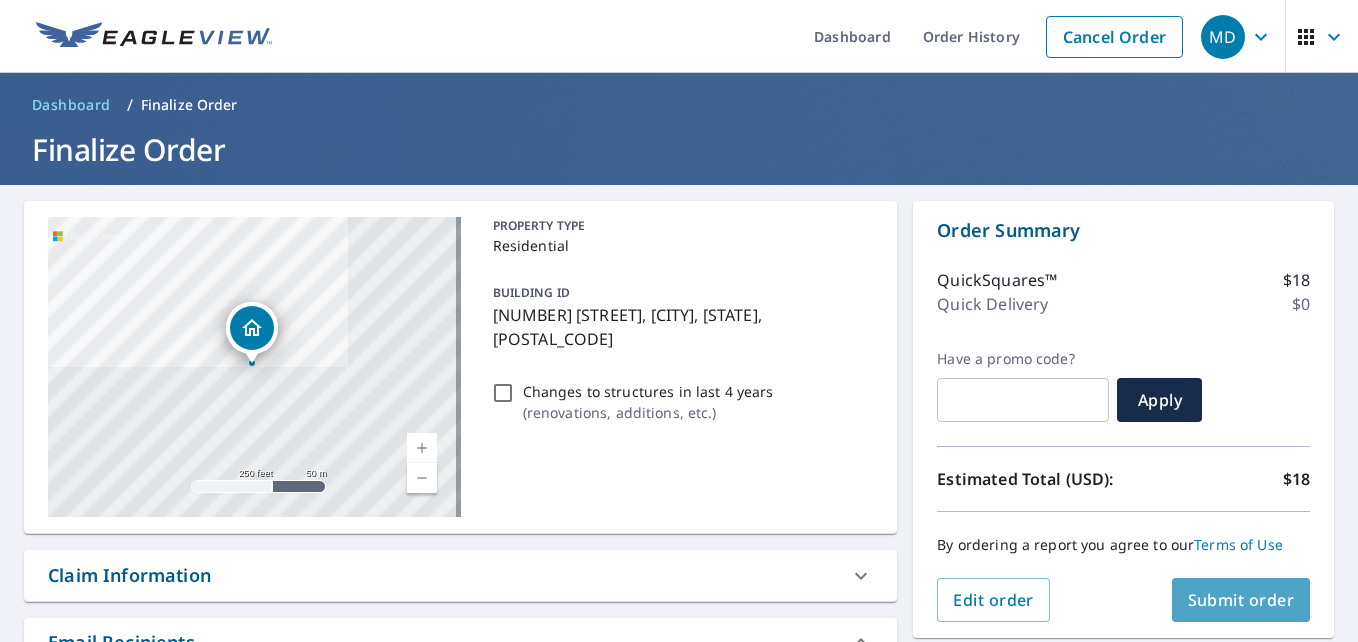 click on "Submit order" at bounding box center [1241, 600] 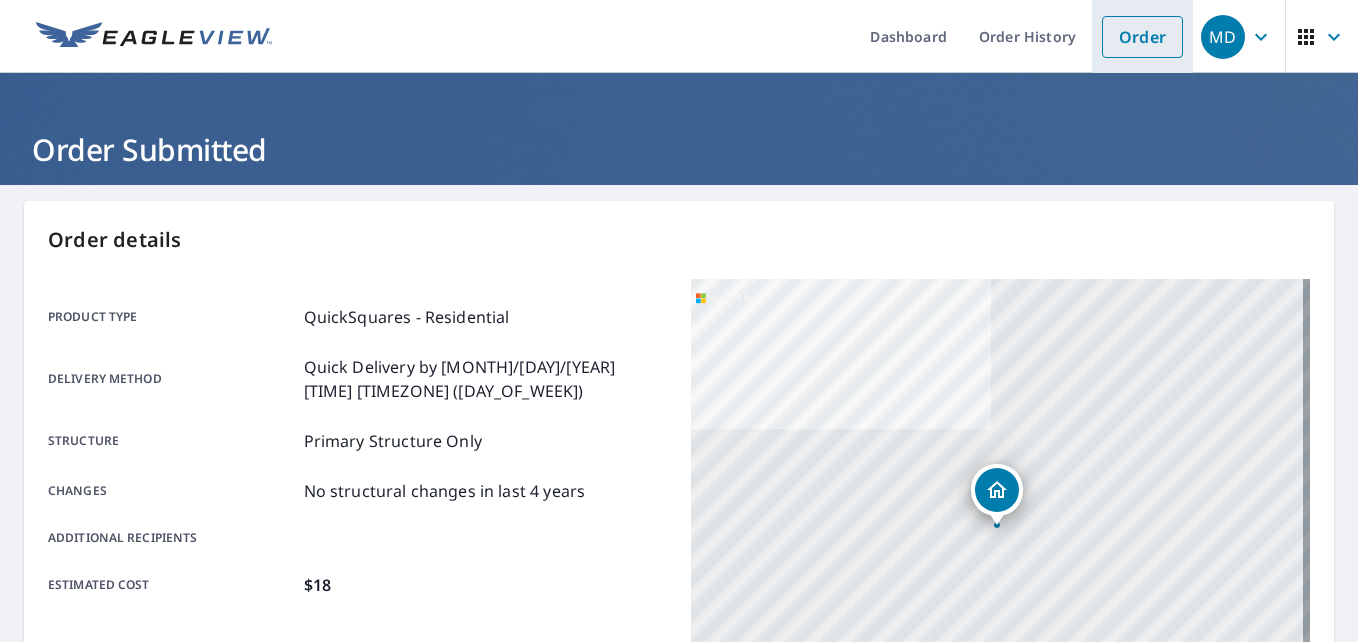 click on "Order" at bounding box center (1142, 37) 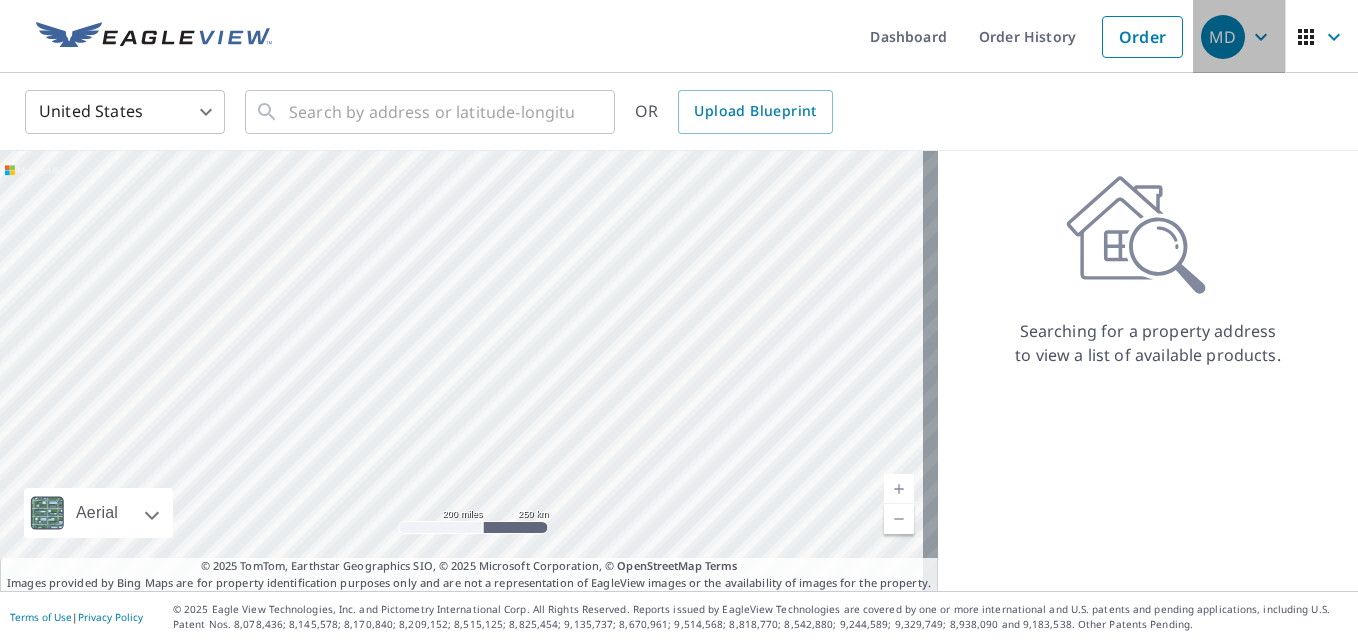 click 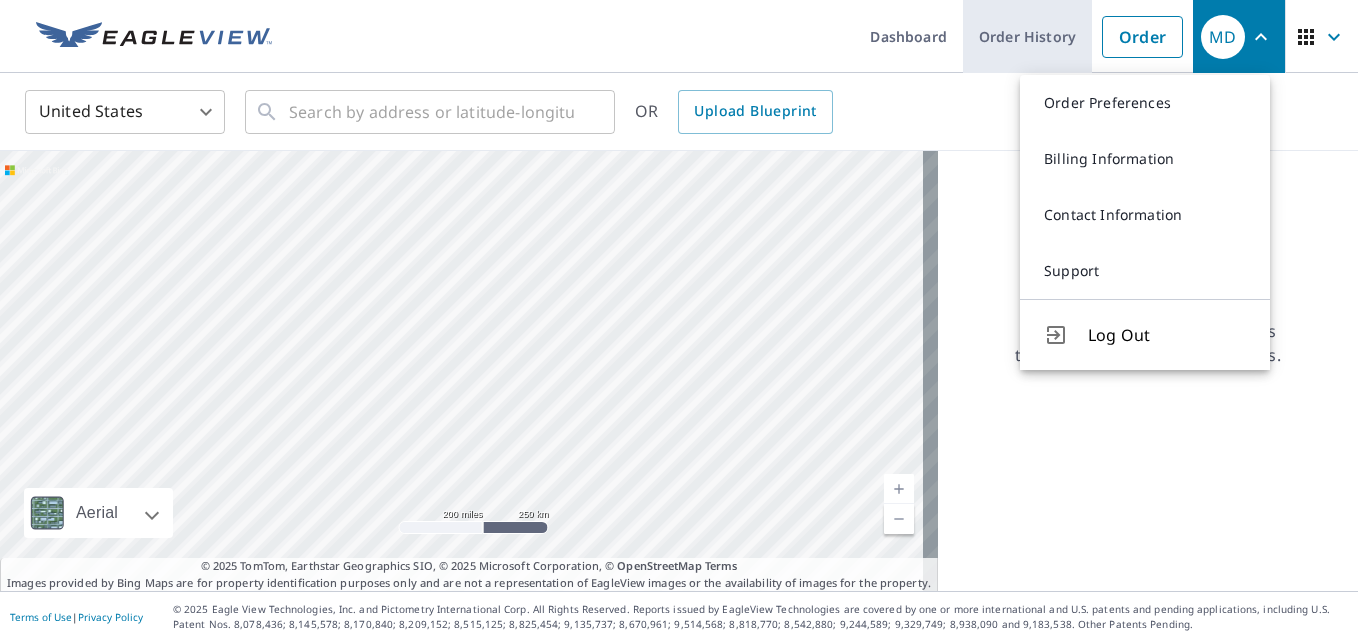click on "Order History" at bounding box center [1027, 36] 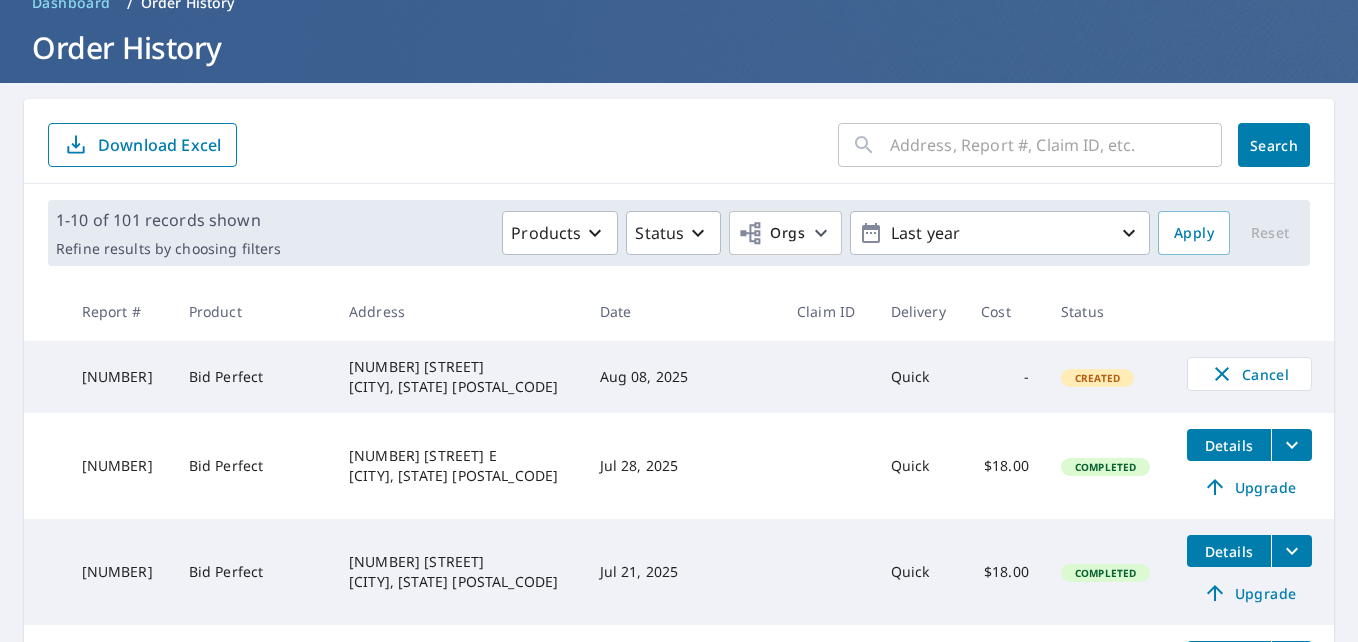 scroll, scrollTop: 120, scrollLeft: 0, axis: vertical 